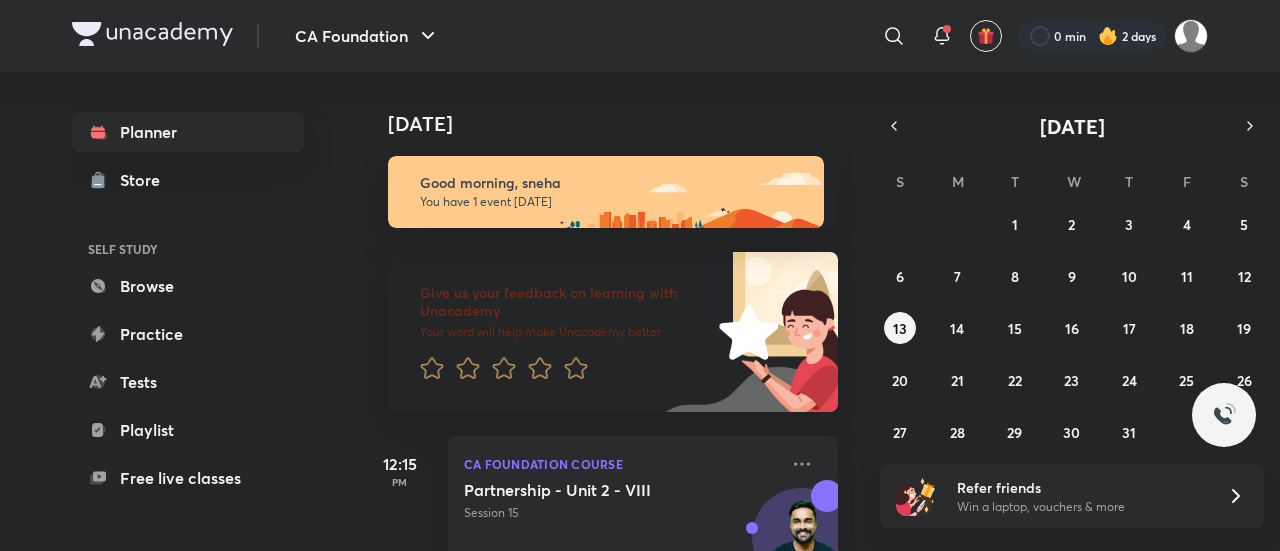 scroll, scrollTop: 0, scrollLeft: 0, axis: both 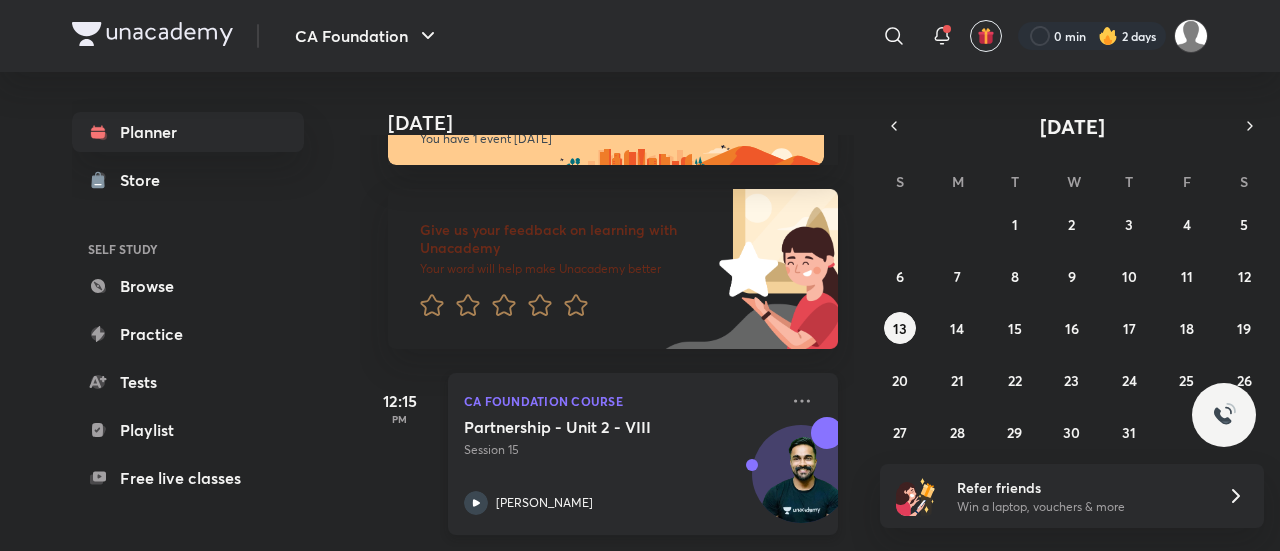 click on "CA Foundation Course Partnership - Unit 2 - VIII Session 15 [PERSON_NAME]" at bounding box center (643, 454) 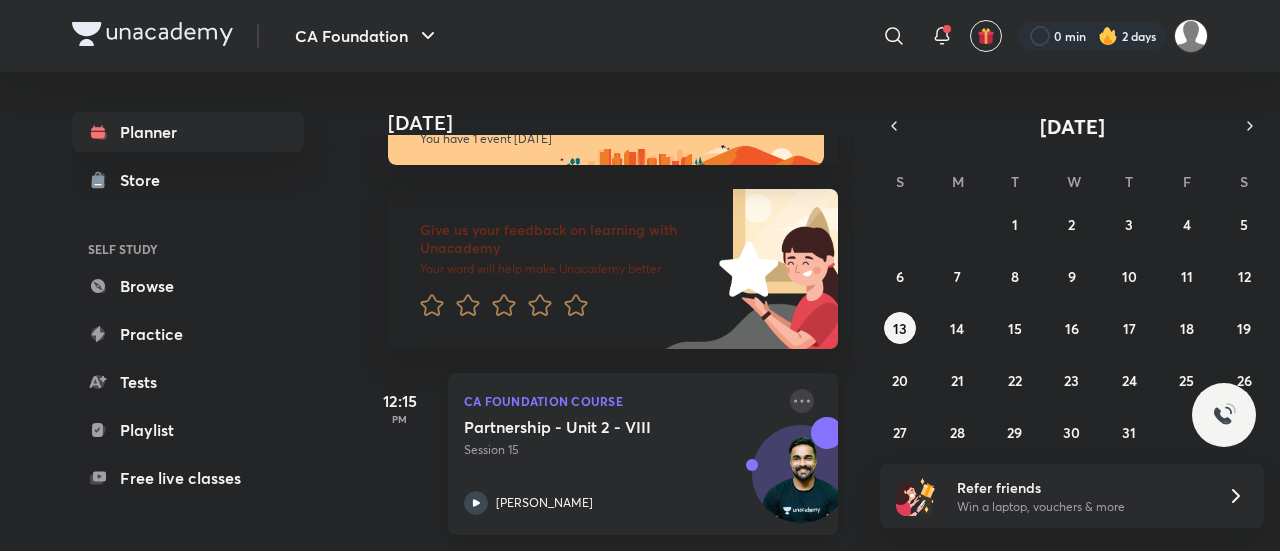 click 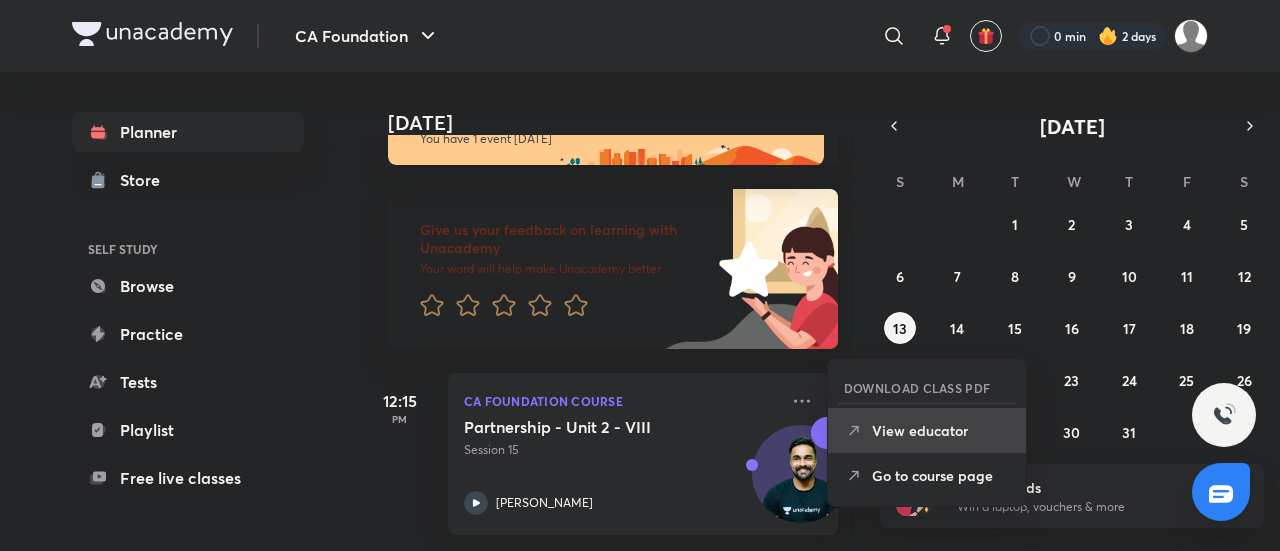 click on "View educator" at bounding box center [941, 430] 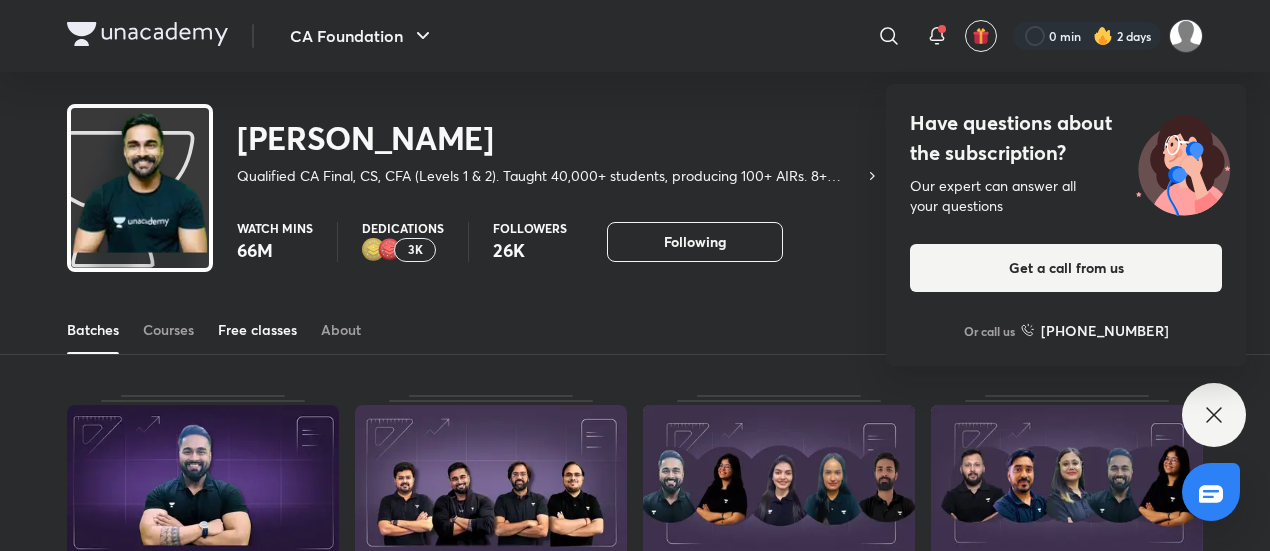 click on "Free classes" at bounding box center (257, 330) 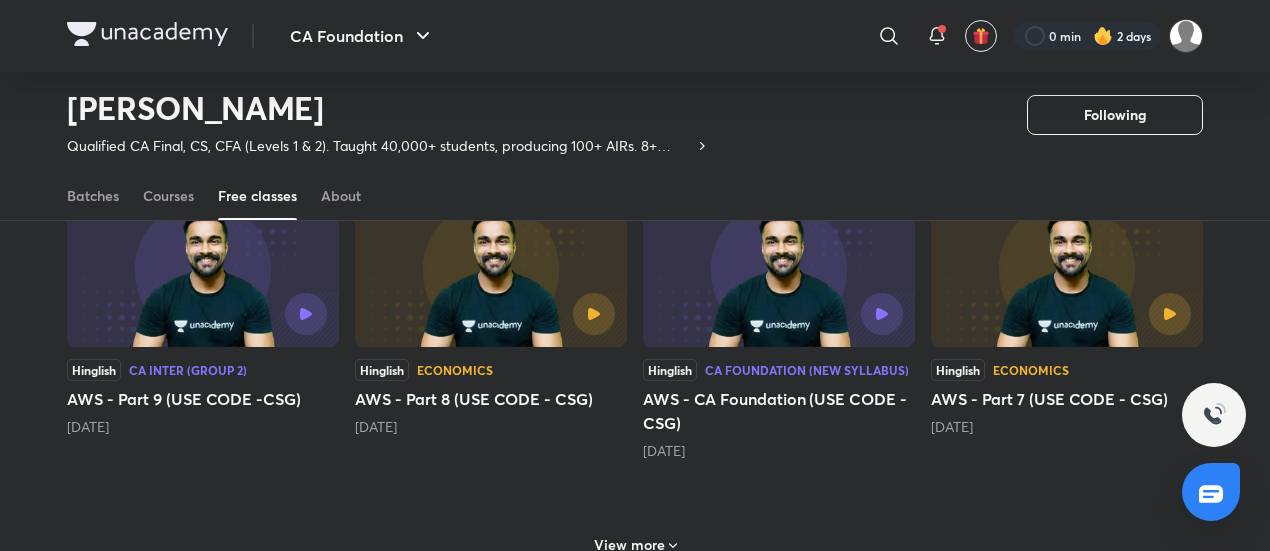 scroll, scrollTop: 860, scrollLeft: 0, axis: vertical 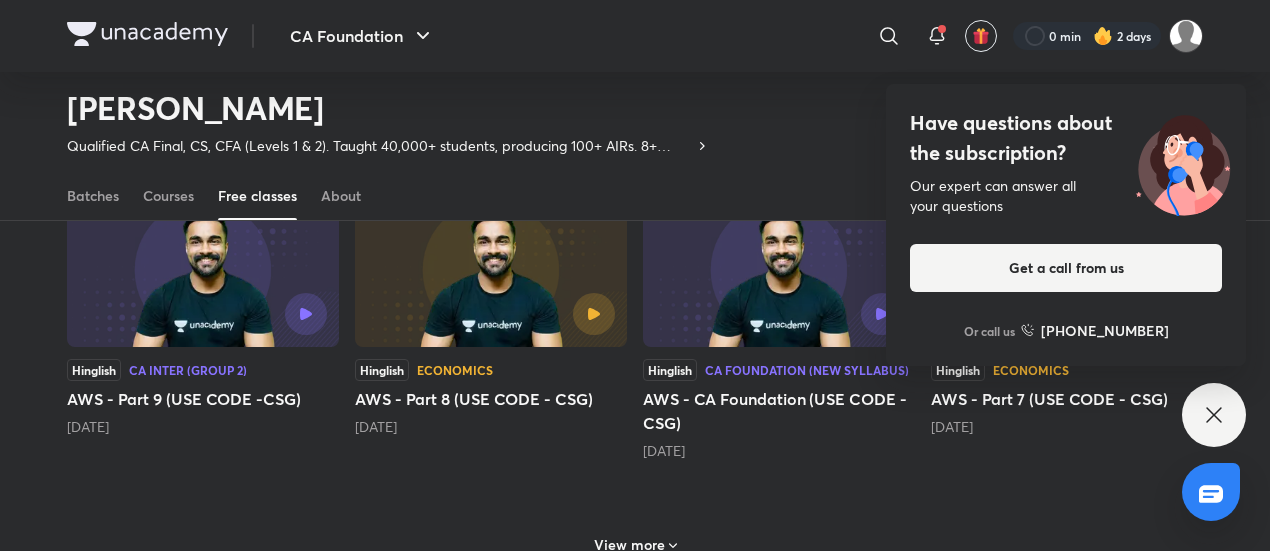 click 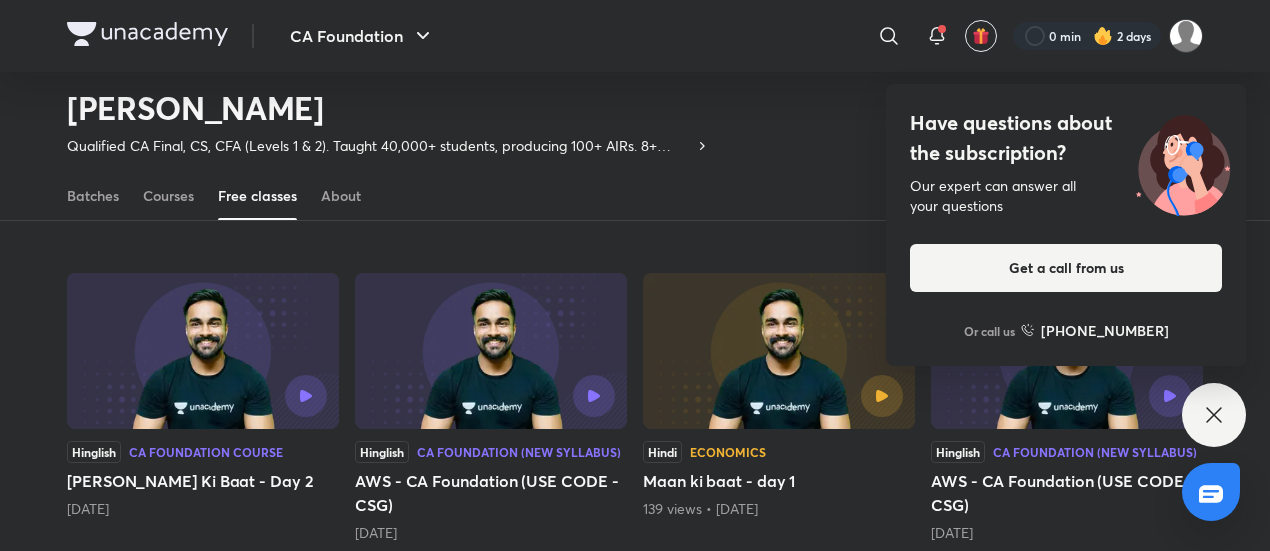scroll, scrollTop: 1150, scrollLeft: 0, axis: vertical 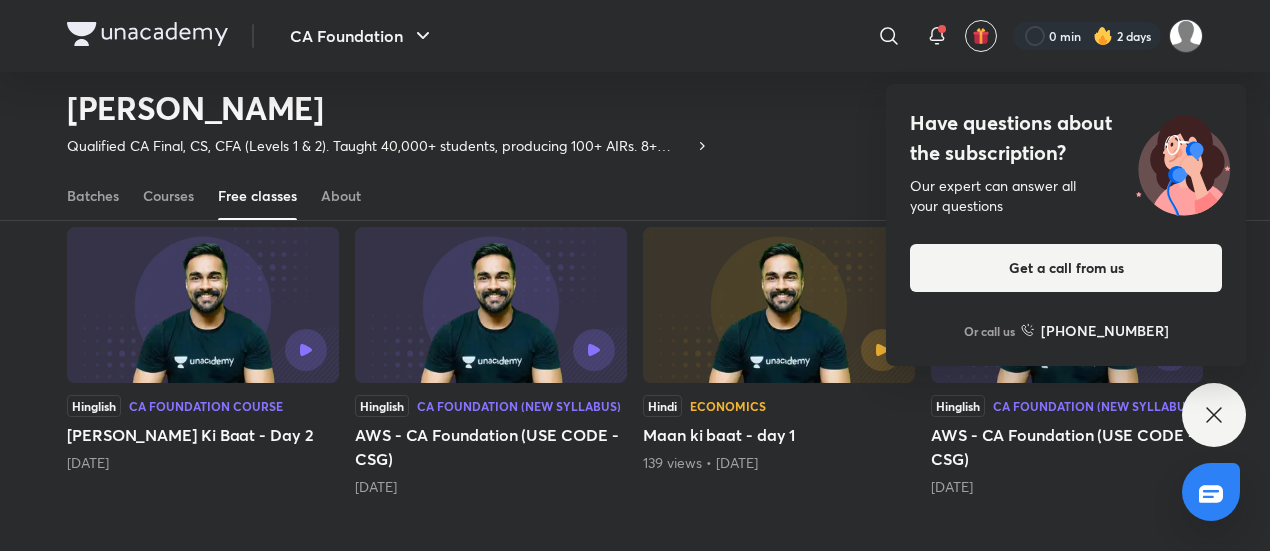 click on "Have questions about the subscription? Our expert can answer all your questions Get a call from us Or call us [PHONE_NUMBER]" at bounding box center (1066, 225) 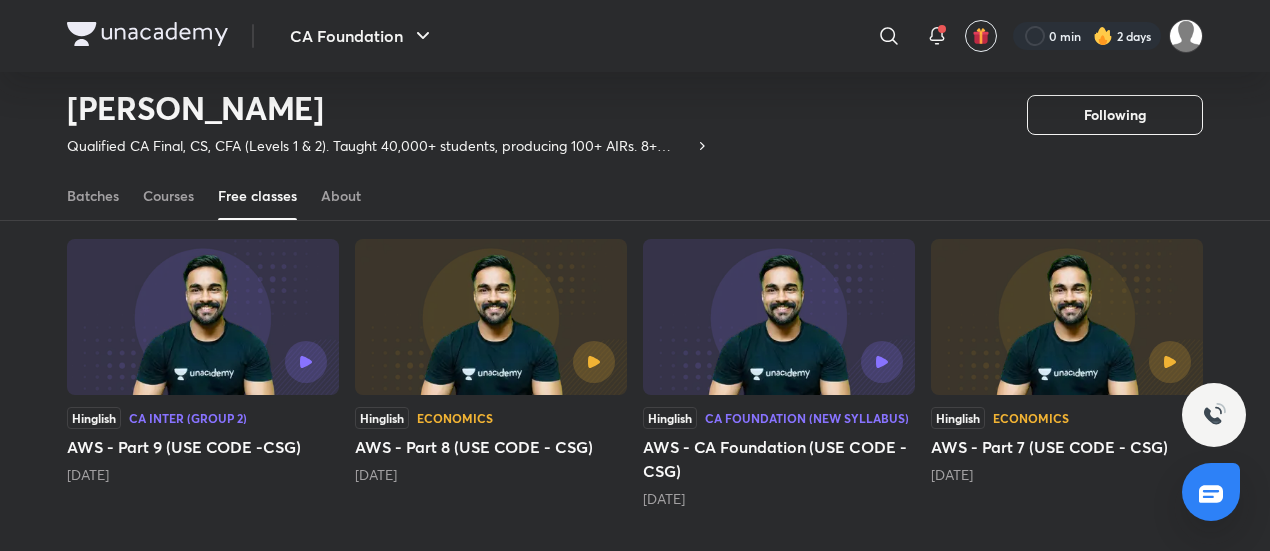 scroll, scrollTop: 812, scrollLeft: 0, axis: vertical 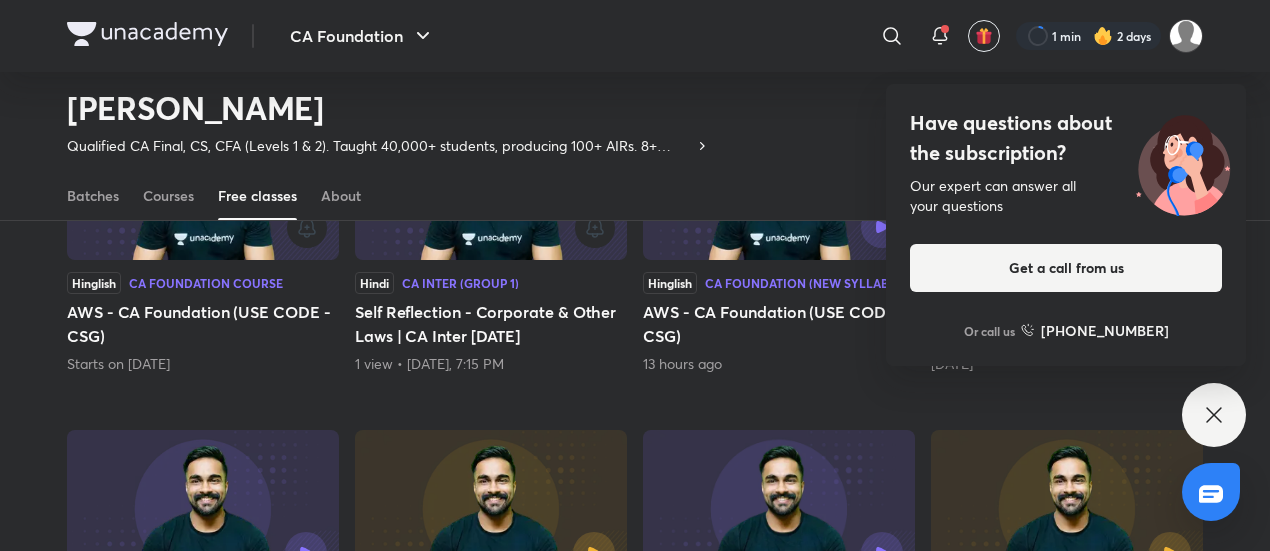 drag, startPoint x: 1260, startPoint y: 353, endPoint x: 1234, endPoint y: 345, distance: 27.202942 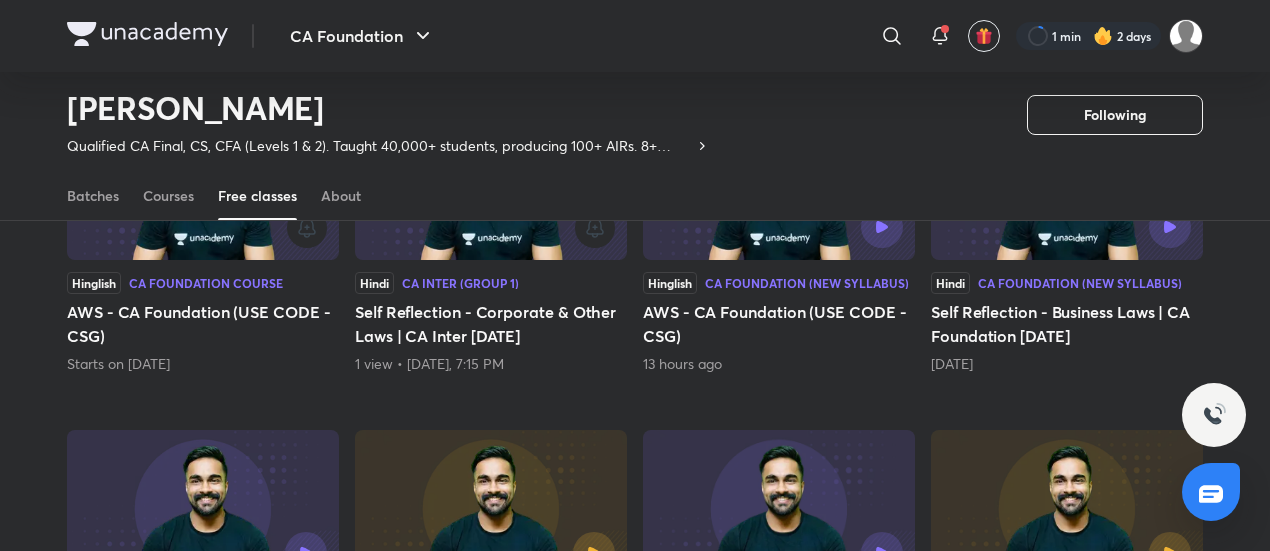 click on "Hinglish CA Foundation Course AWS - CA Foundation (USE CODE - CSG) Starts on [DATE] Hinglish CA Foundation Course AWS - CA Foundation (USE CODE - CSG) 1 view  •  Starts on [DATE] Hinglish CA Foundation Course AWS - CA Foundation (USE CODE - CSG) Starts on [DATE] Hinglish CA Inter (Group 2) AWS - Part 10 (USE CODE - CSG) Starts on [DATE] Hinglish CA Foundation Course AWS - CA Foundation (USE CODE - CSG) Starts on [DATE] Hindi CA Inter (Group 1) Self Reflection - Corporate & Other Laws | CA Inter May'25 1 view  •  [DATE], 7:15 PM Hinglish CA Foundation (New Syllabus) AWS - CA Foundation (USE CODE - CSG) 13 hours ago Hindi CA Foundation (New Syllabus) Self Reflection - Business Laws | CA Foundation May'25 [DATE] Hinglish CA Inter (Group 2) AWS - Part 9 (USE CODE -CSG) [DATE] Hinglish Economics AWS - Part 8 (USE CODE - CSG) [DATE] Hinglish CA Foundation (New Syllabus) AWS - CA Foundation (USE CODE - CSG) [DATE] Hinglish Economics AWS - Part 7 (USE CODE - CSG) [DATE] View more" at bounding box center (635, 313) 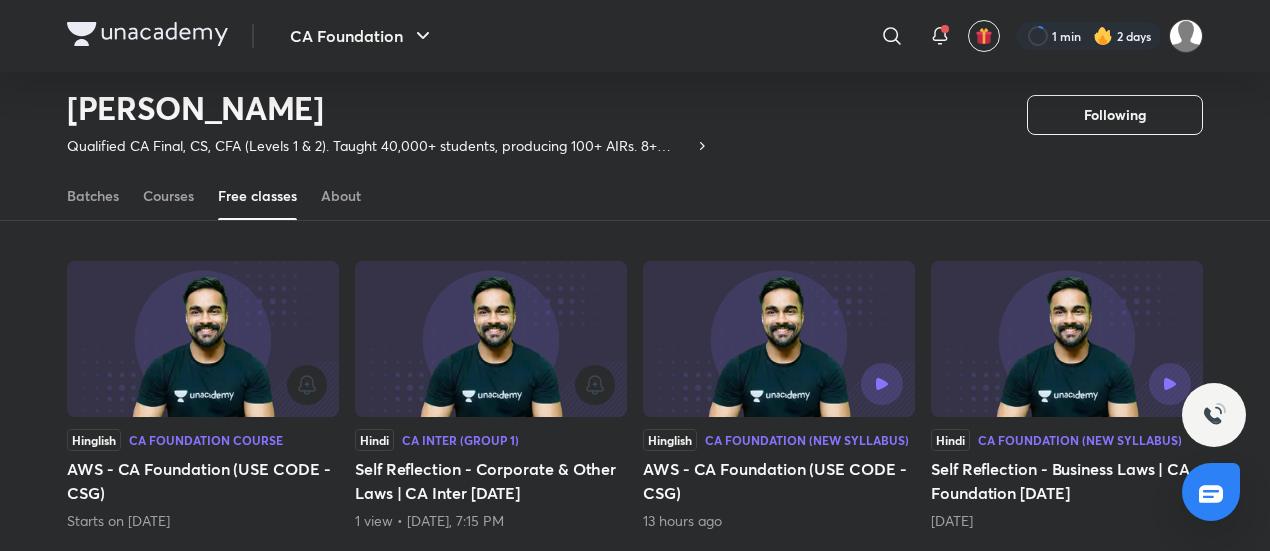 scroll, scrollTop: 461, scrollLeft: 0, axis: vertical 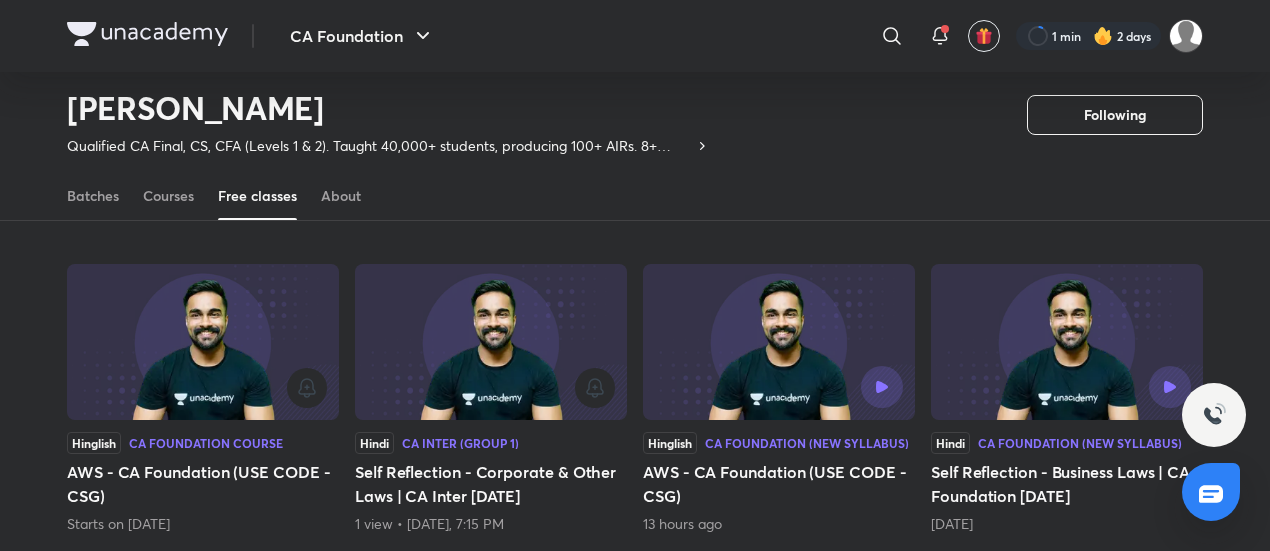 click at bounding box center (779, 342) 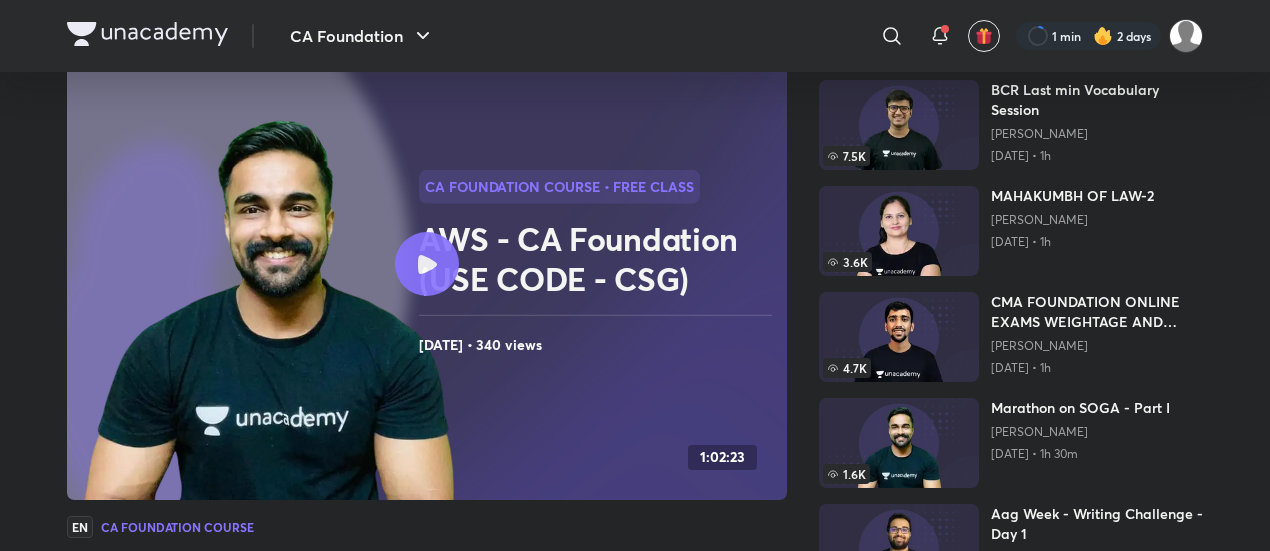 scroll, scrollTop: 0, scrollLeft: 0, axis: both 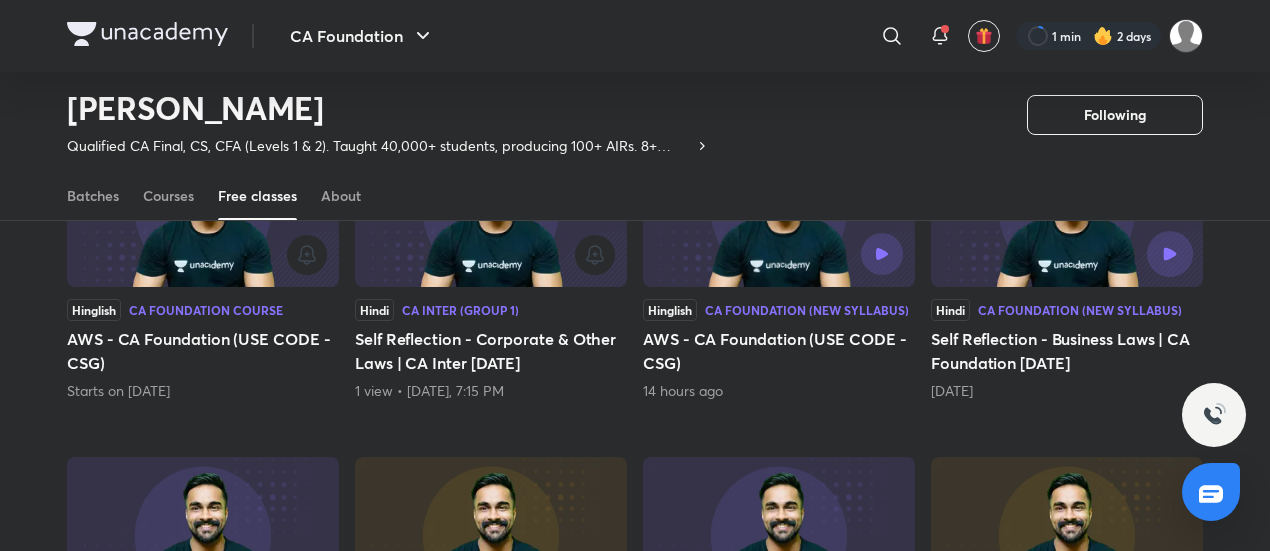 click 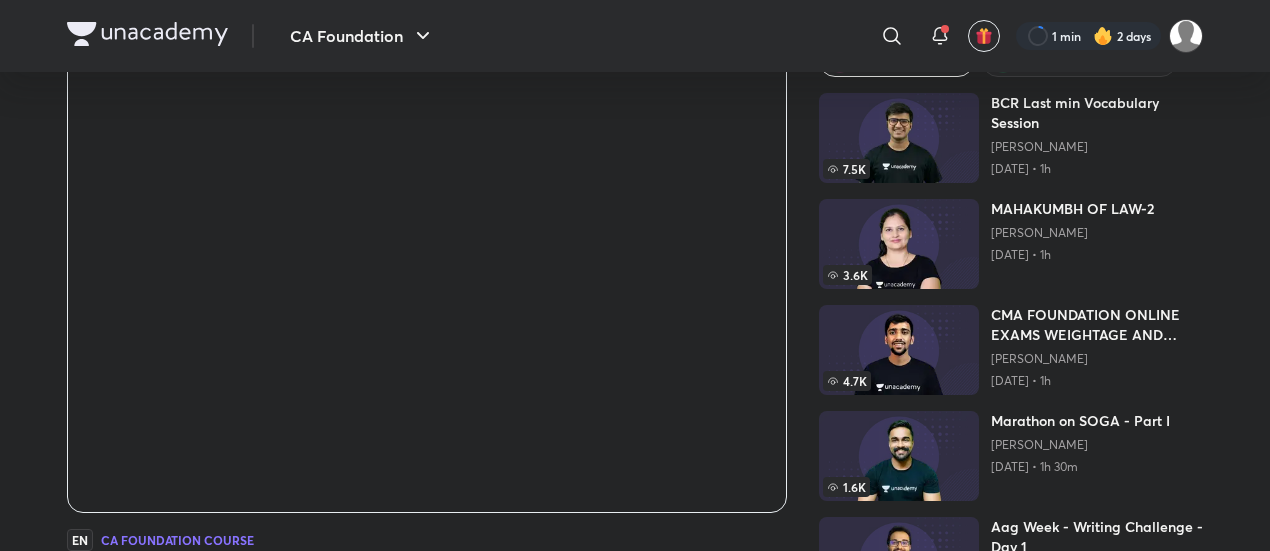 scroll, scrollTop: 79, scrollLeft: 0, axis: vertical 